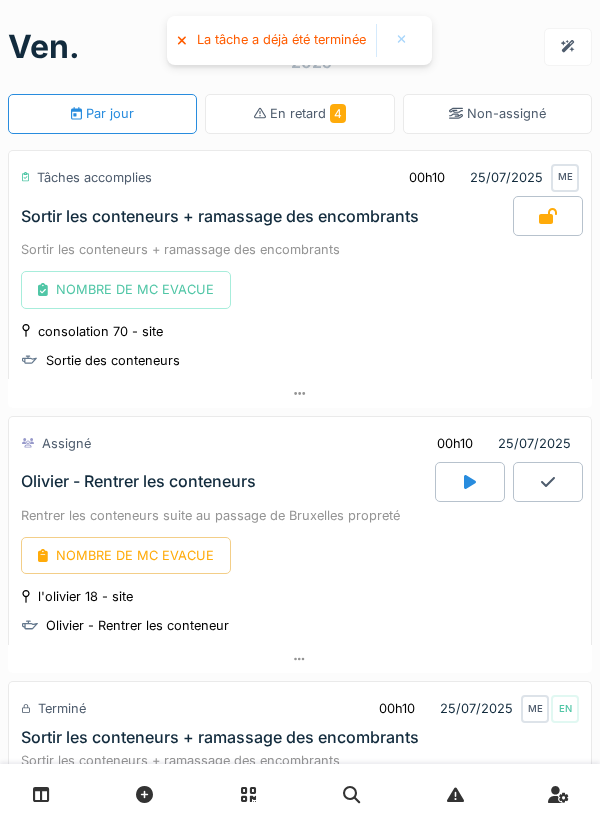 scroll, scrollTop: 0, scrollLeft: 0, axis: both 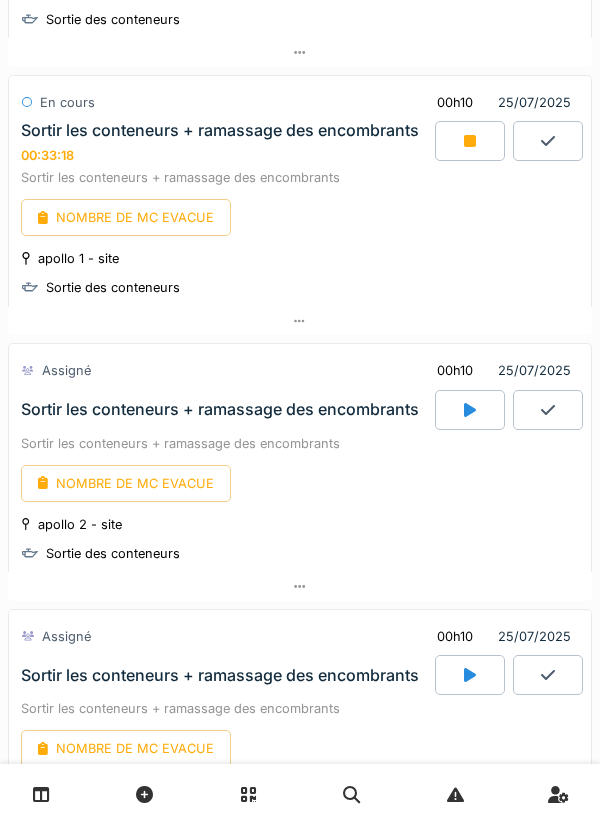click 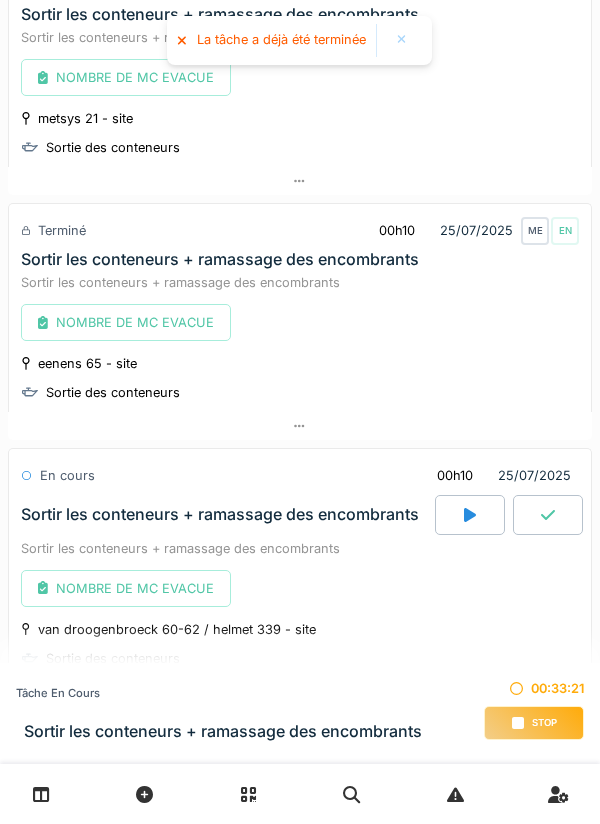 scroll, scrollTop: 0, scrollLeft: 0, axis: both 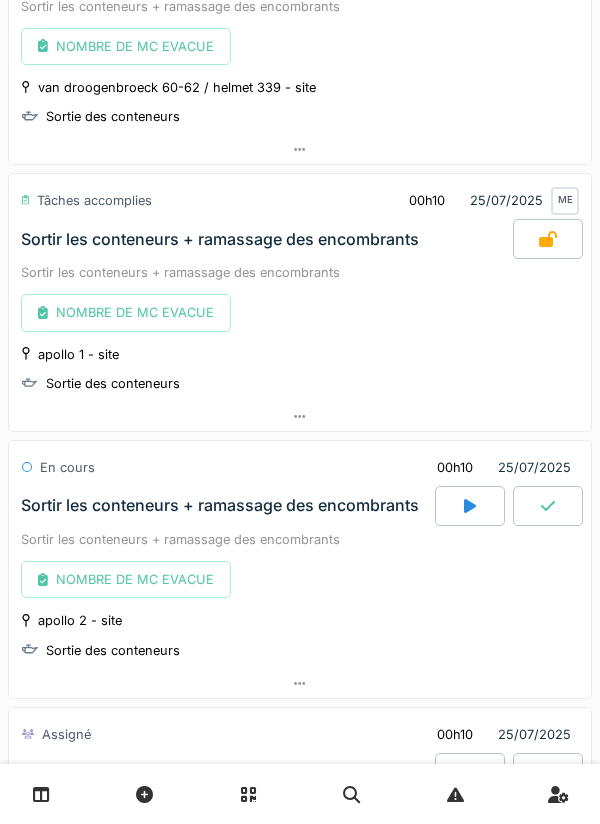 click 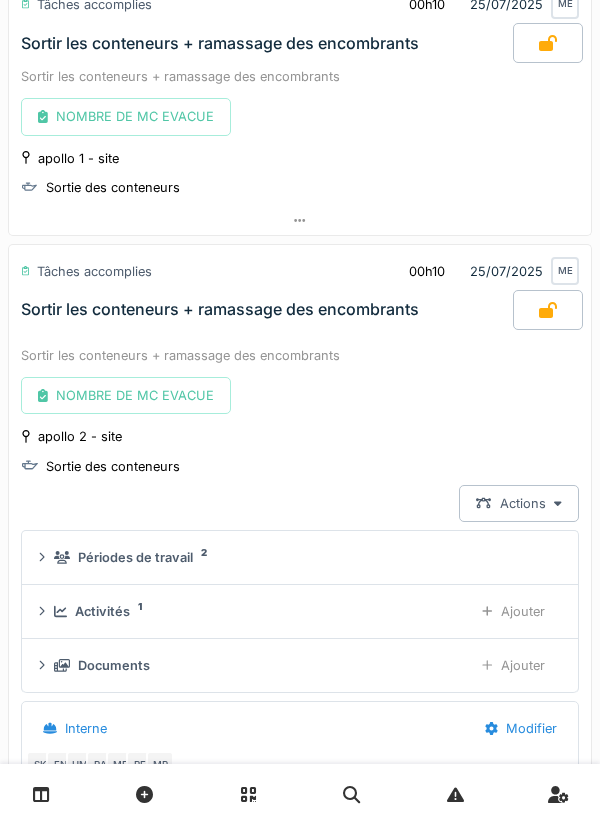 scroll, scrollTop: 1629, scrollLeft: 0, axis: vertical 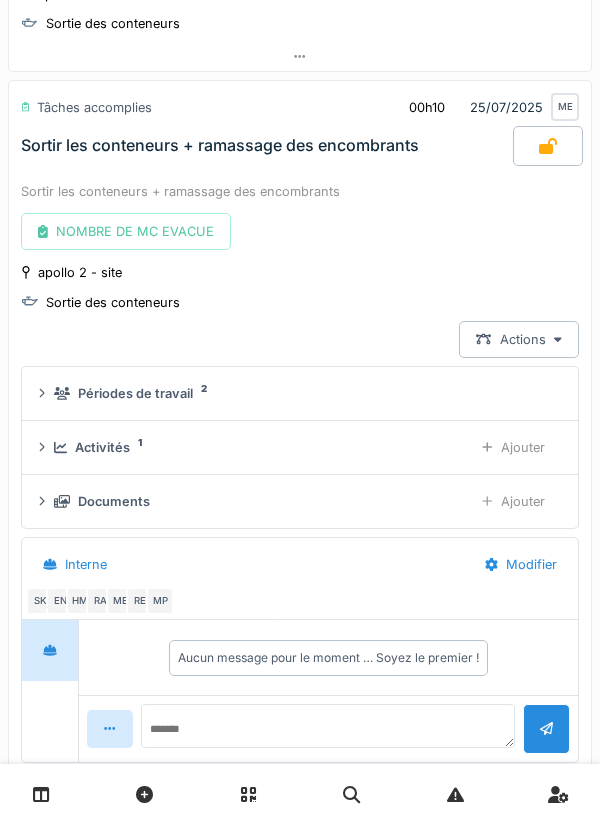 click on "Activités 1" at bounding box center [255, 447] 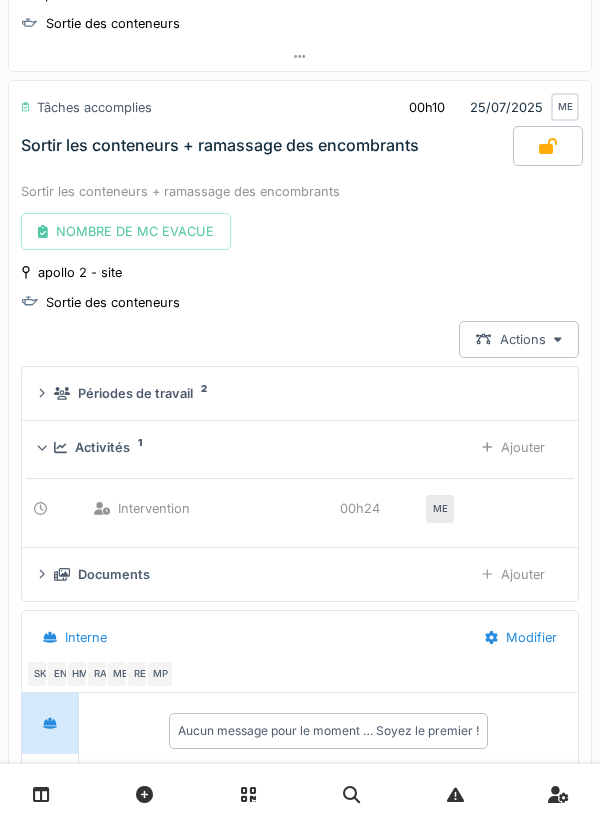 click on "Ajouter" at bounding box center (513, 447) 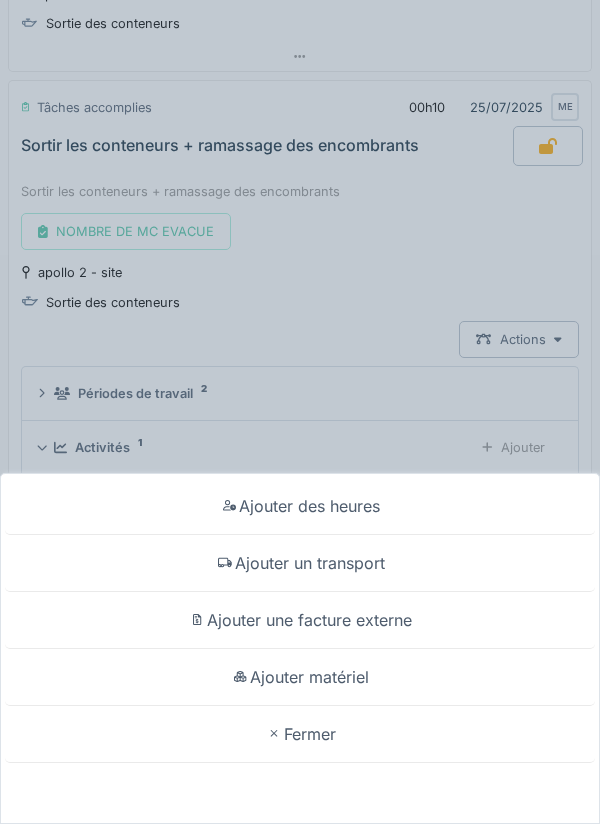 click on "Ajouter des heures" at bounding box center [300, 506] 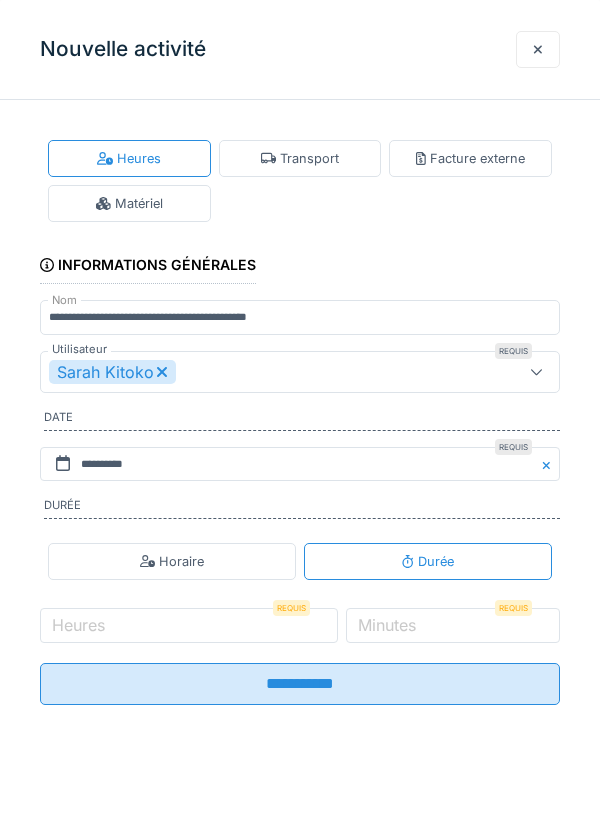 click on "Horaire" at bounding box center (172, 561) 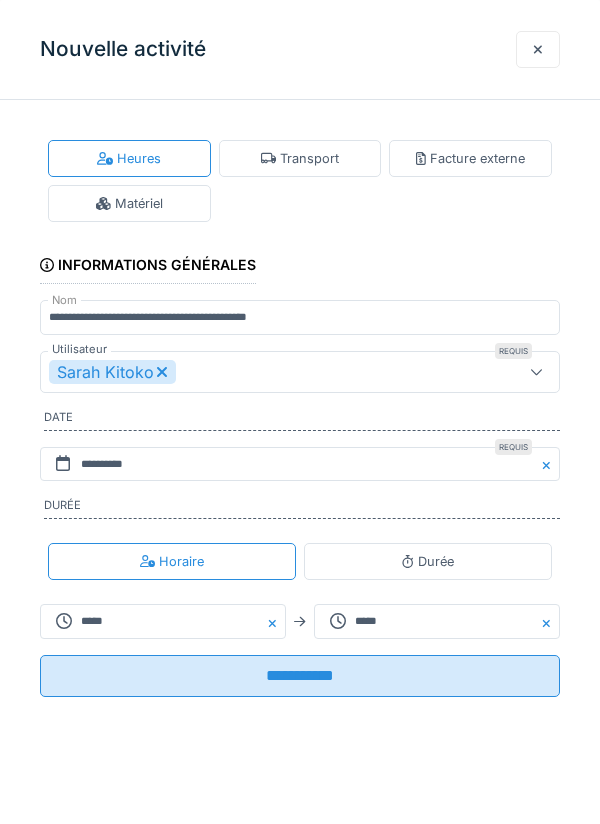 click on "Horaire" at bounding box center (172, 561) 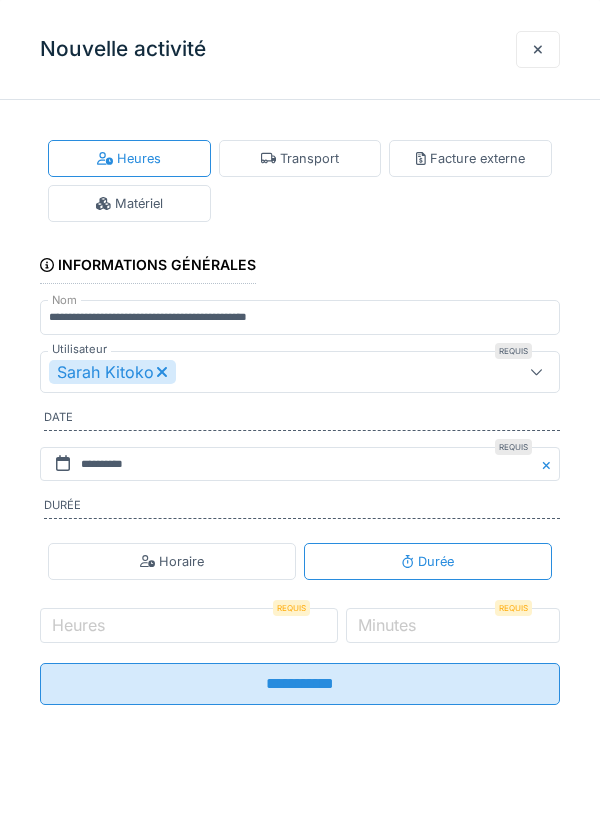 click on "Durée" at bounding box center [428, 561] 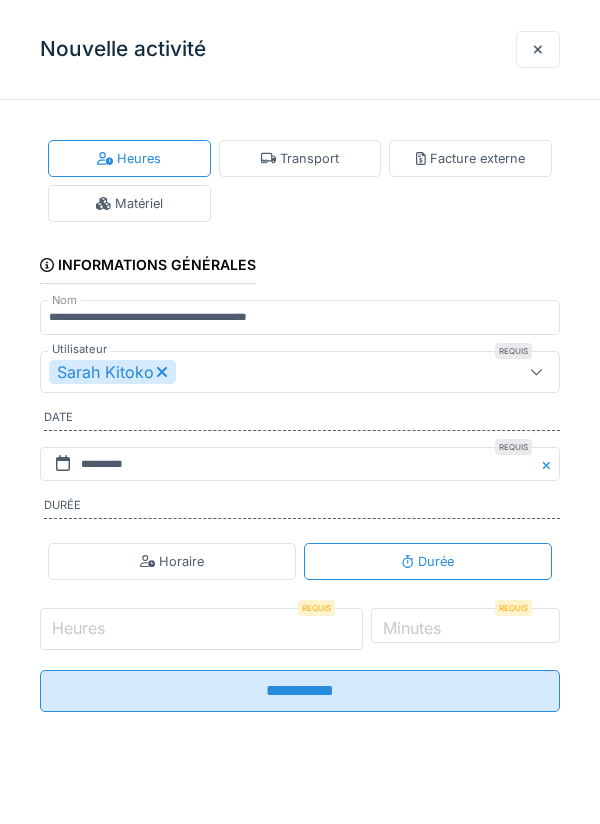 click on "Heures" at bounding box center [201, 629] 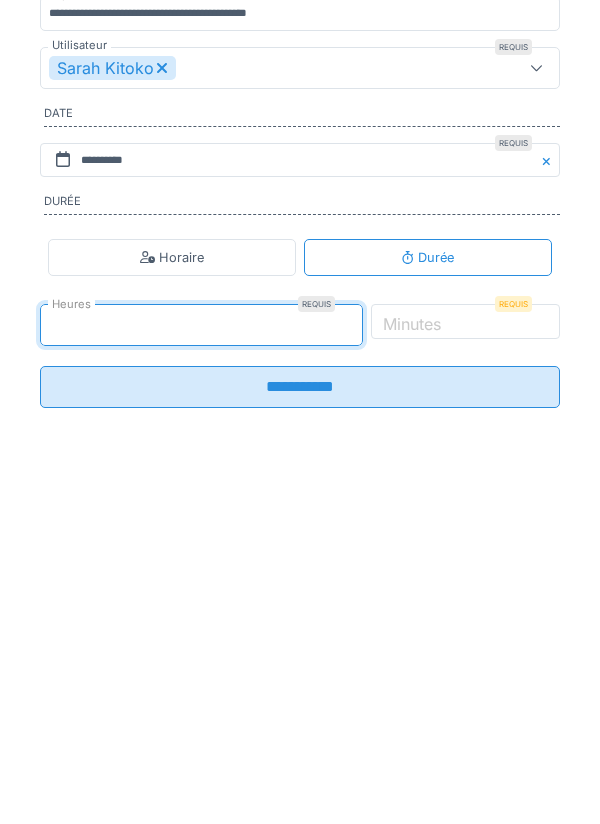 type on "**" 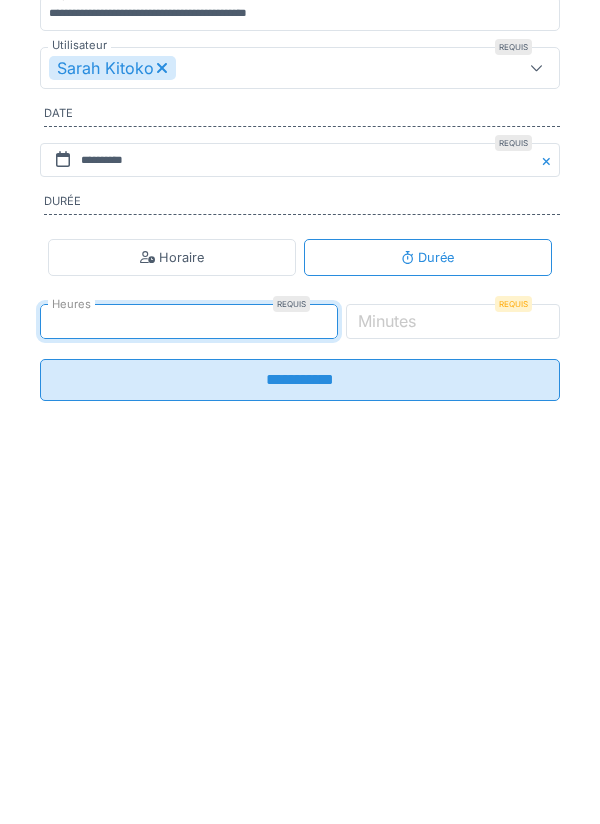 click on "Minutes" at bounding box center (387, 625) 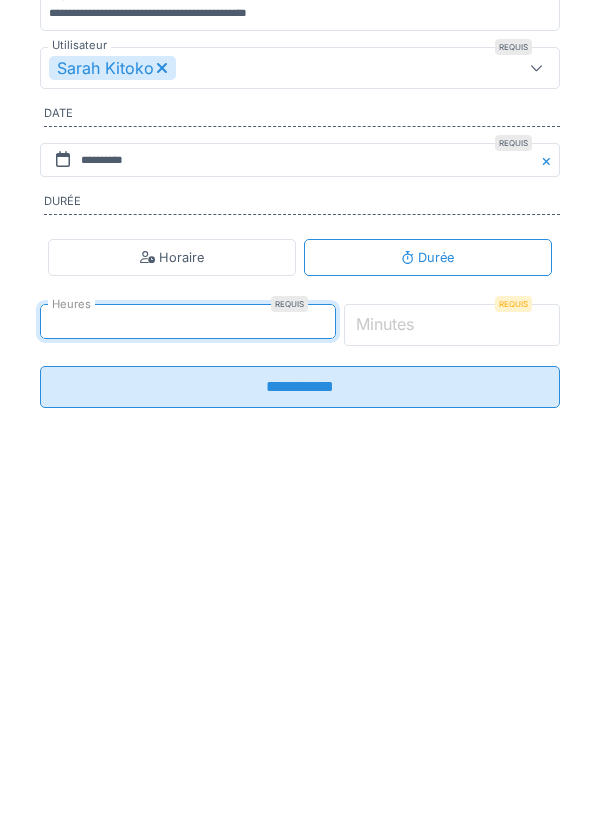 click on "*" at bounding box center [452, 629] 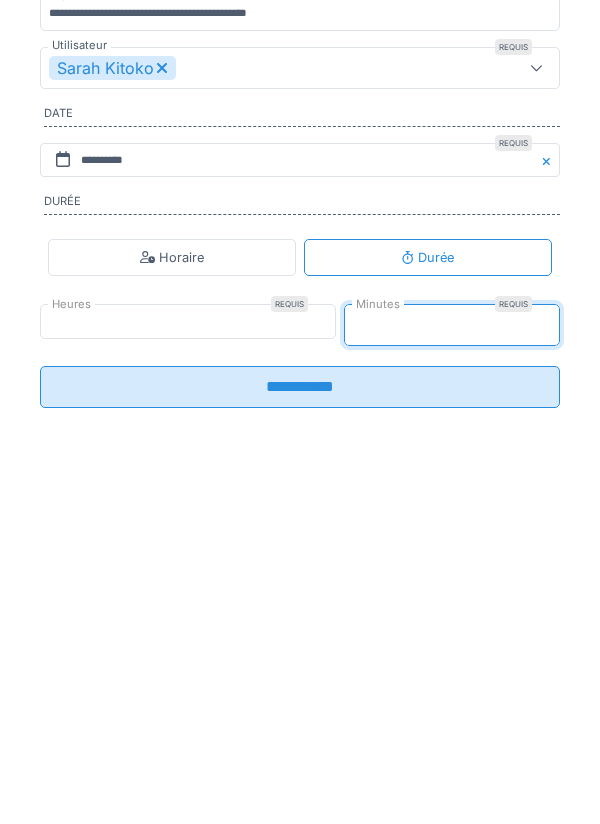 type on "*" 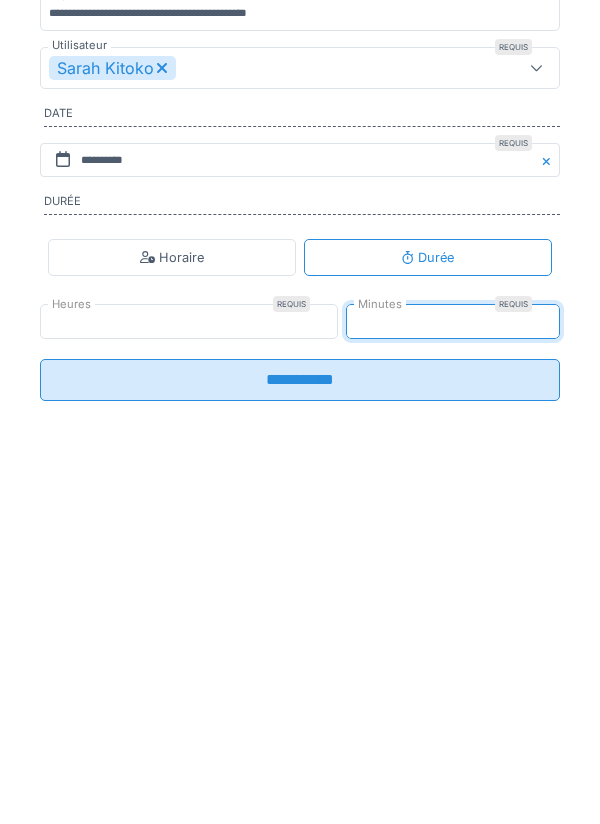 click on "**********" at bounding box center (300, 684) 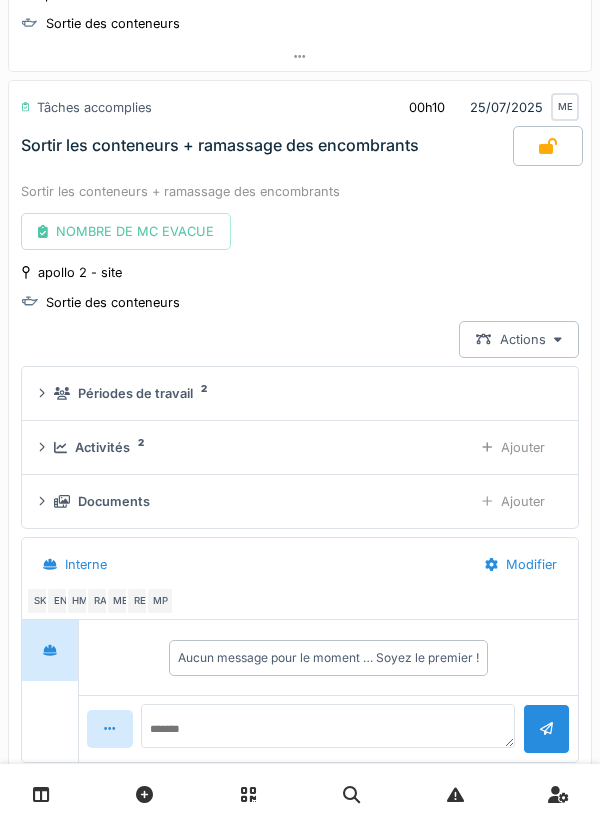 click on "Activités 2" at bounding box center [255, 447] 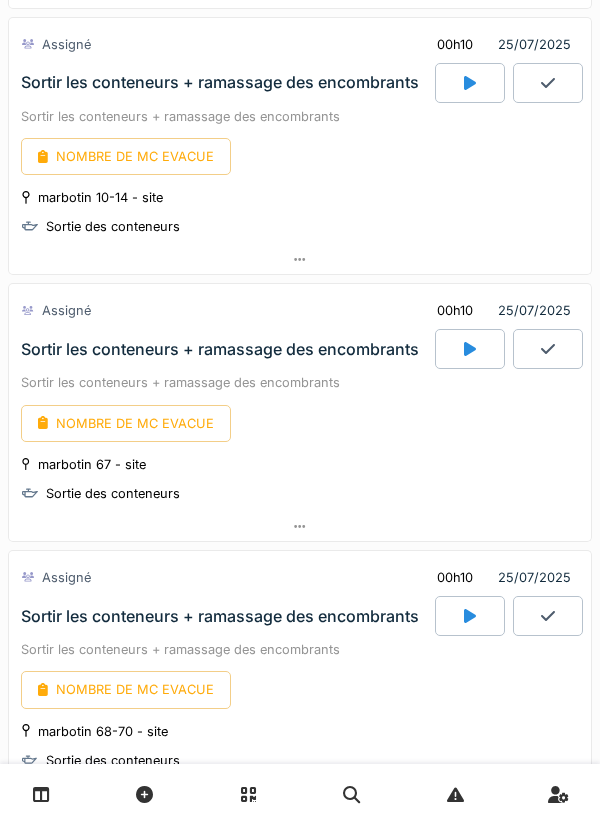 click at bounding box center (470, 349) 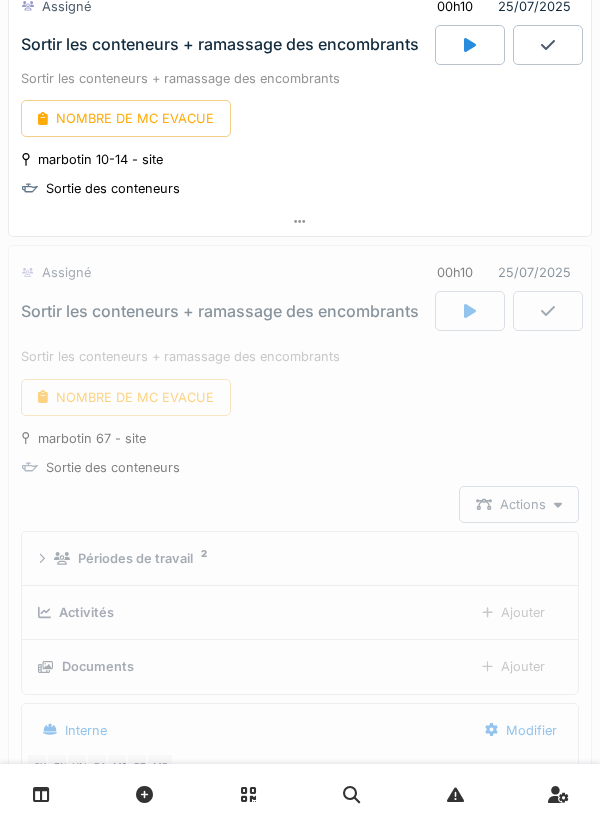 scroll, scrollTop: 3028, scrollLeft: 0, axis: vertical 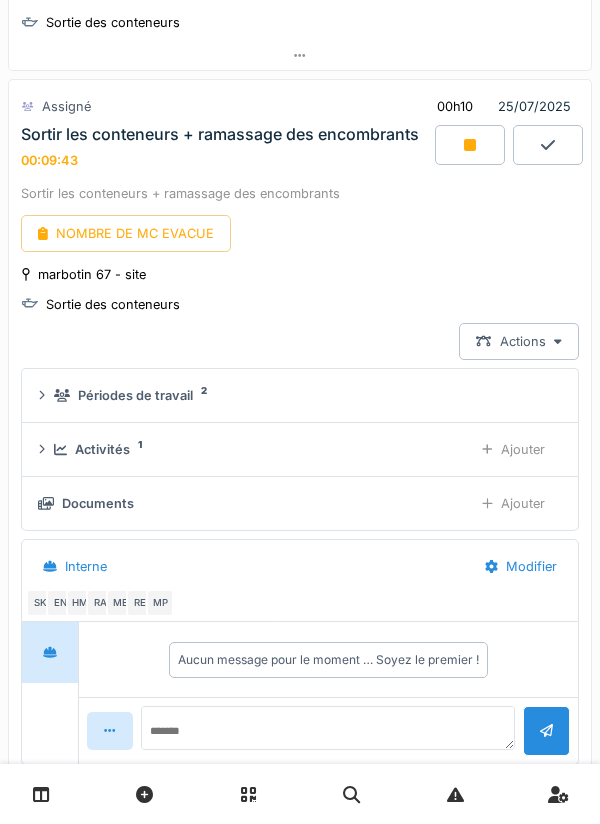 click at bounding box center (470, 145) 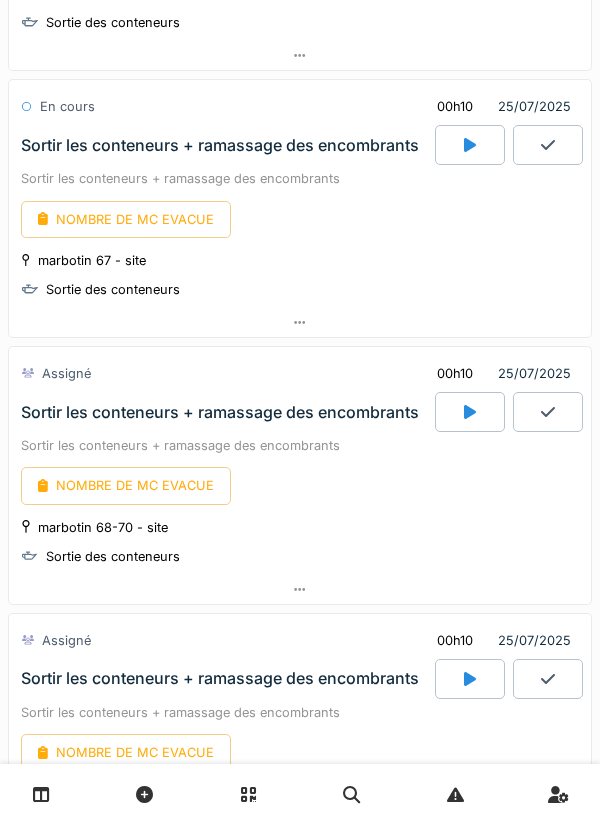 click at bounding box center [470, 412] 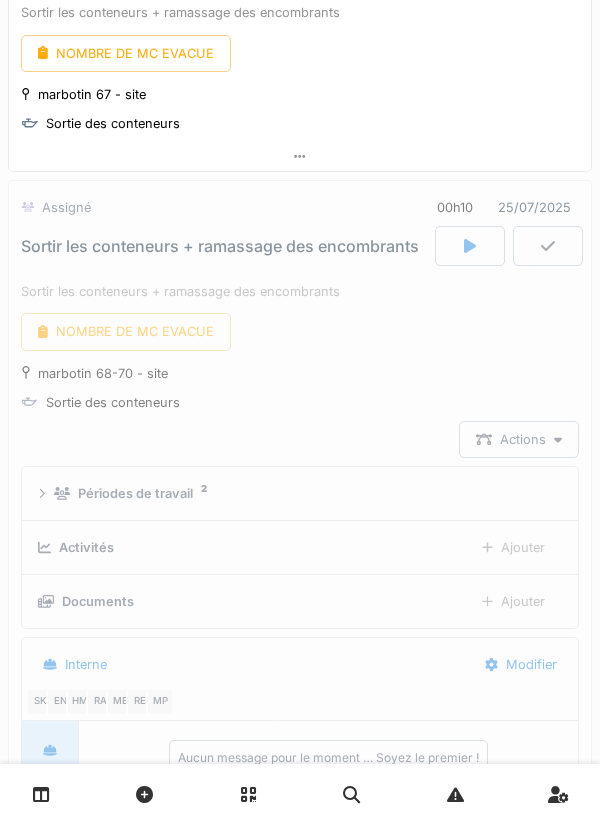 scroll, scrollTop: 3295, scrollLeft: 0, axis: vertical 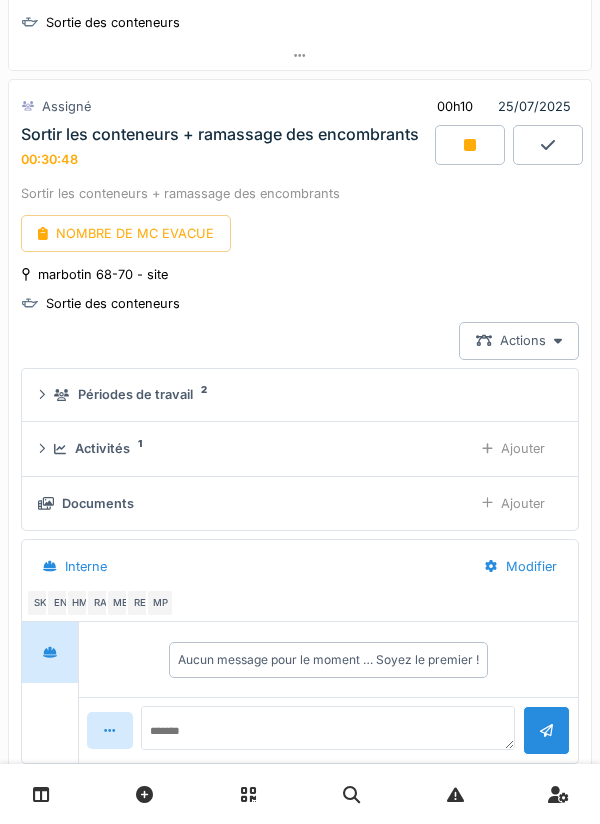 click at bounding box center [470, 145] 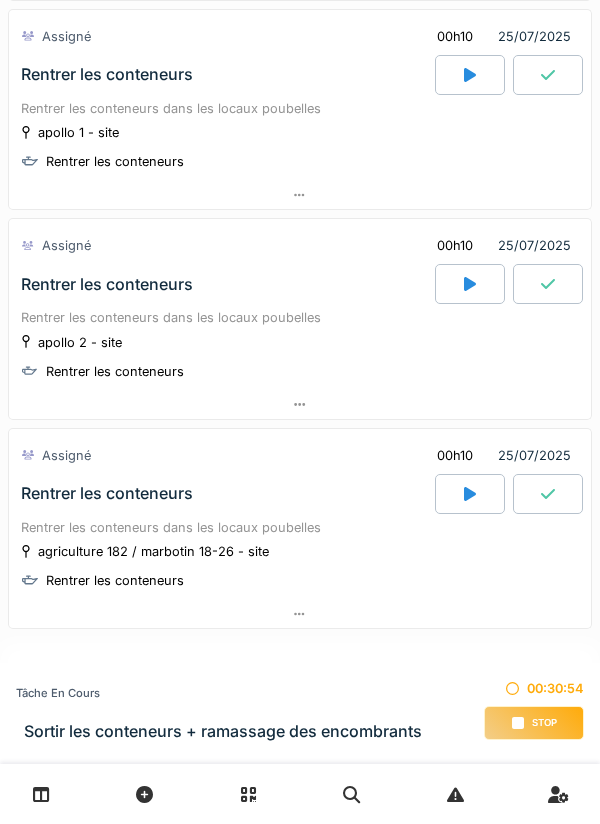 scroll, scrollTop: 4951, scrollLeft: 0, axis: vertical 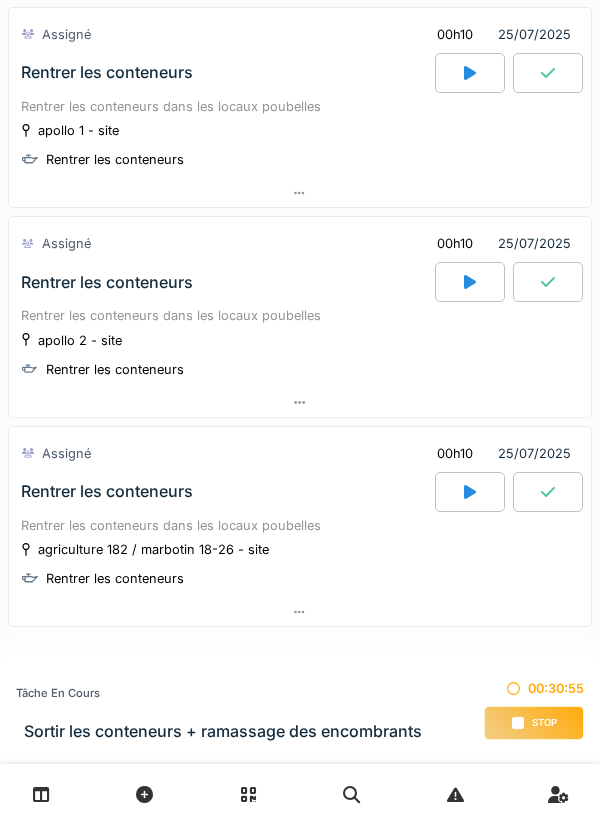 click at bounding box center (470, 492) 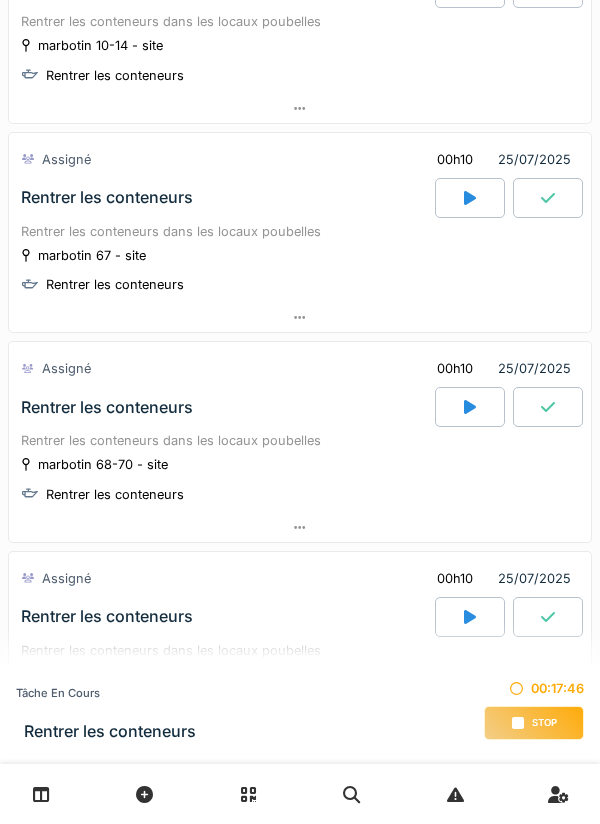 scroll, scrollTop: 613, scrollLeft: 0, axis: vertical 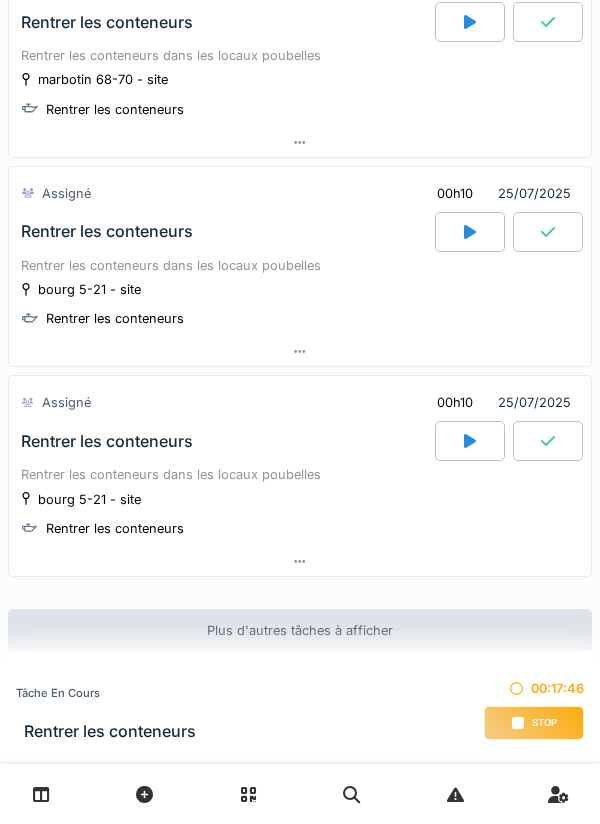 click on "Stop" at bounding box center [544, 723] 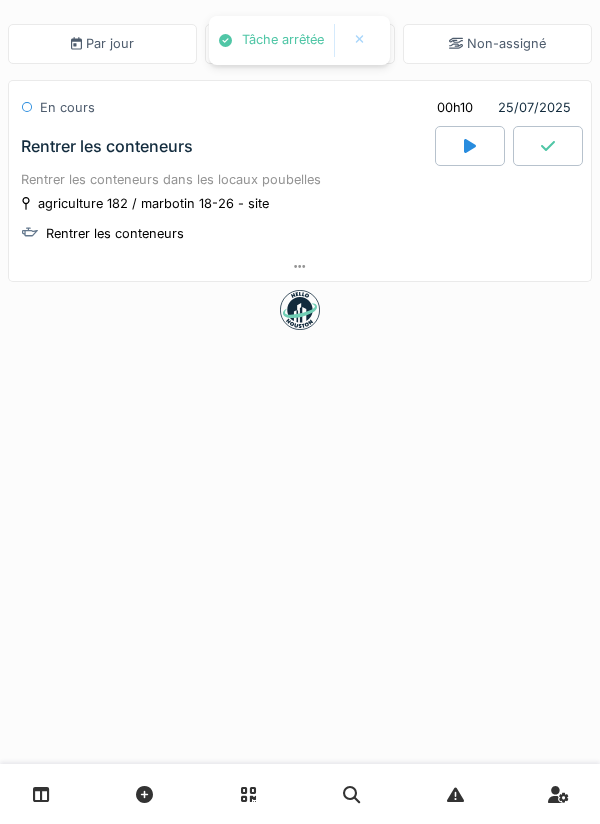 scroll, scrollTop: 0, scrollLeft: 0, axis: both 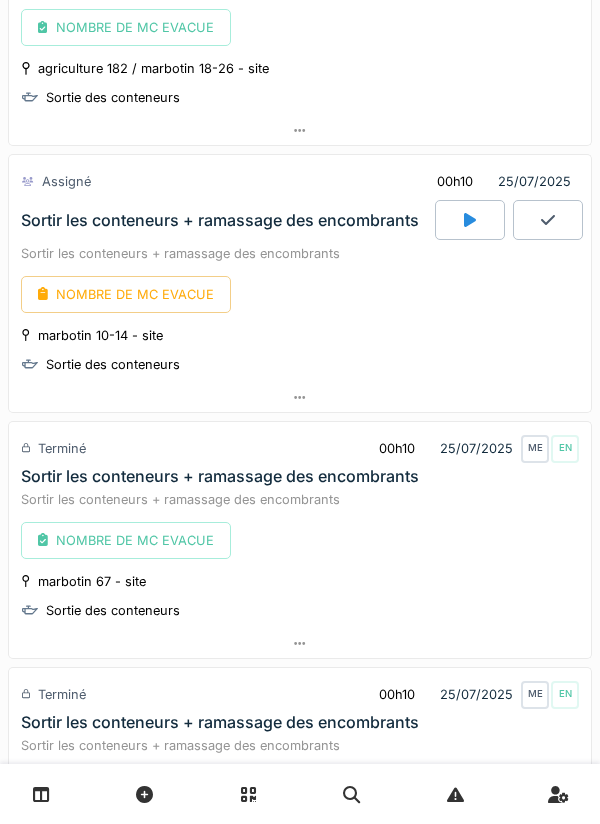 click 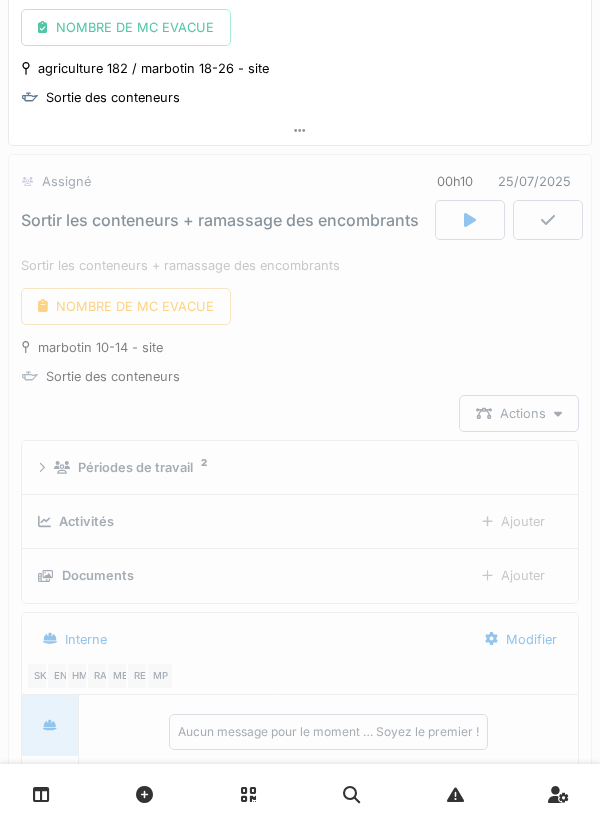 scroll, scrollTop: 2162, scrollLeft: 0, axis: vertical 